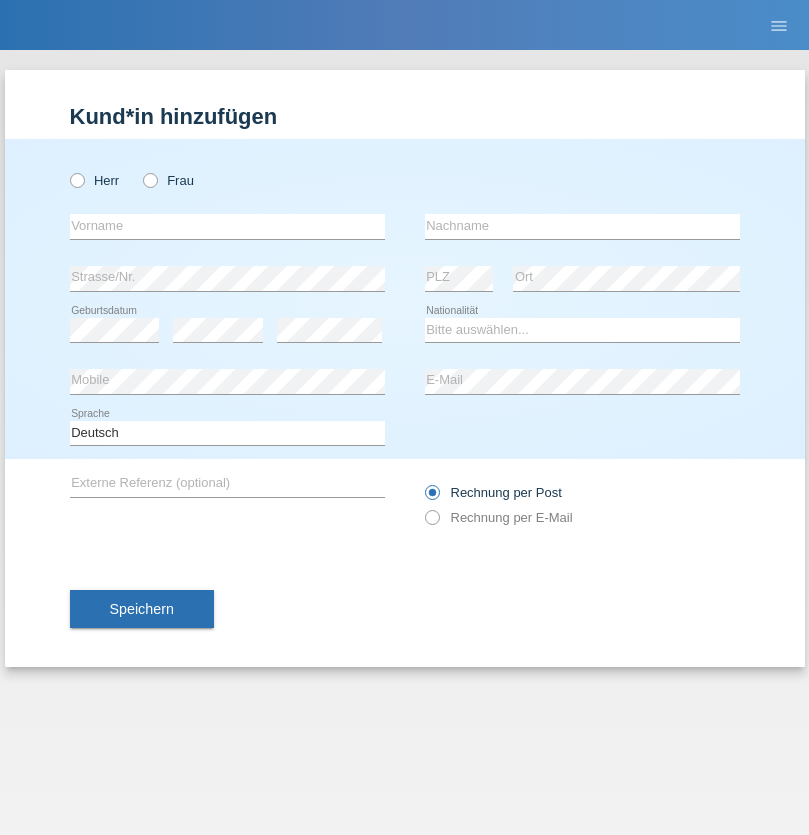 scroll, scrollTop: 0, scrollLeft: 0, axis: both 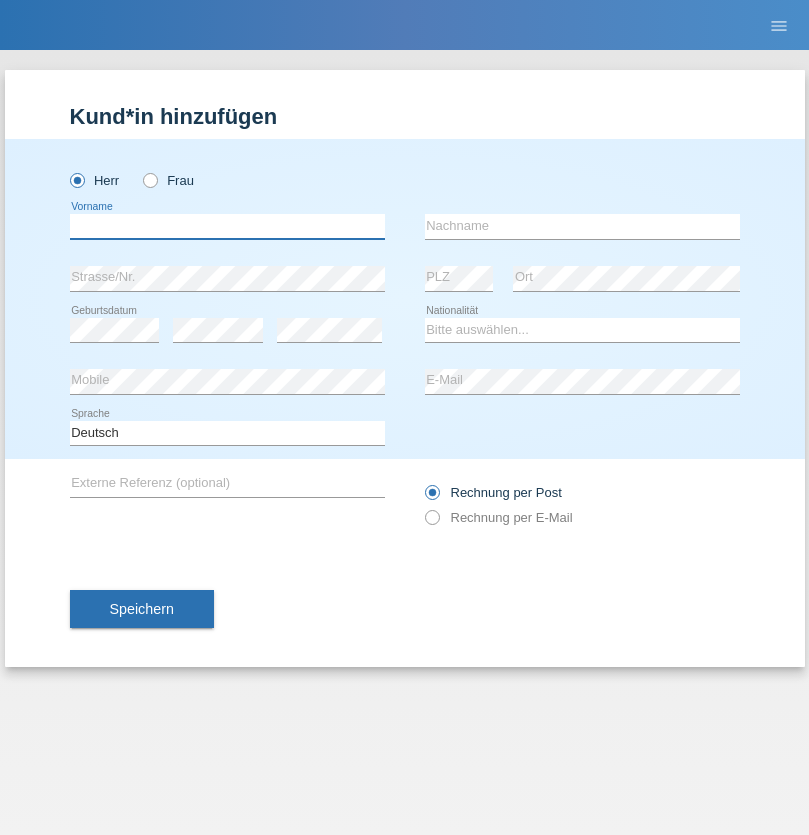 click at bounding box center (227, 226) 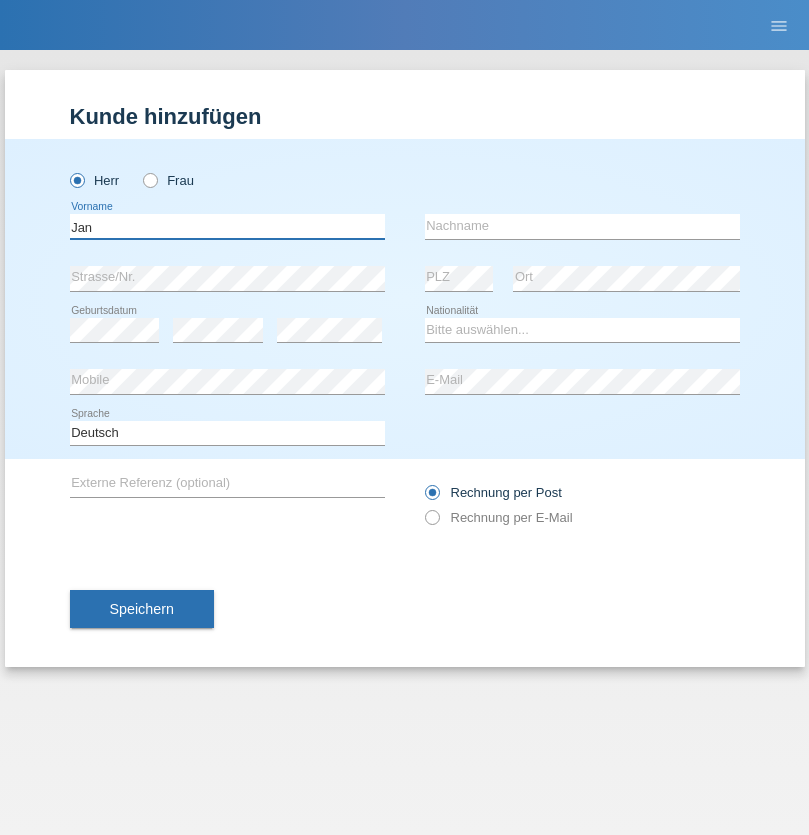 type on "Jan" 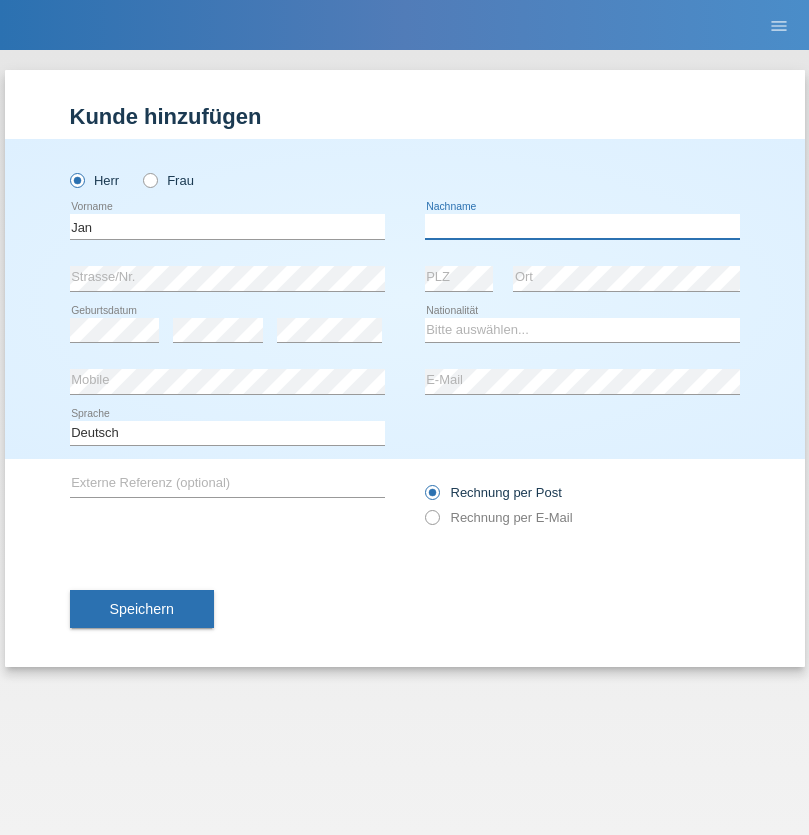 click at bounding box center [582, 226] 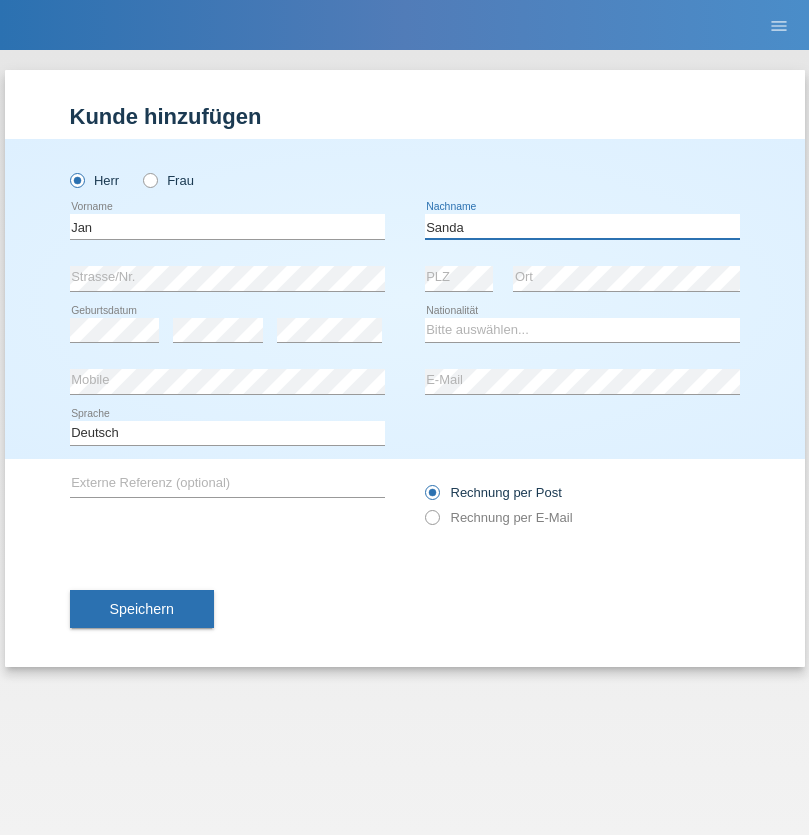 type on "Sanda" 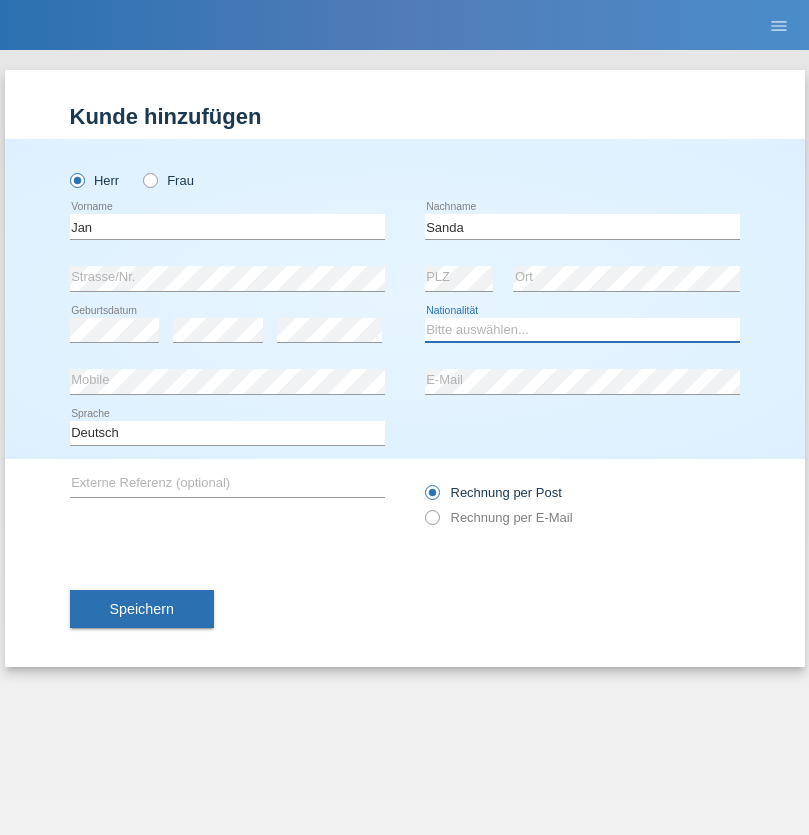select on "CH" 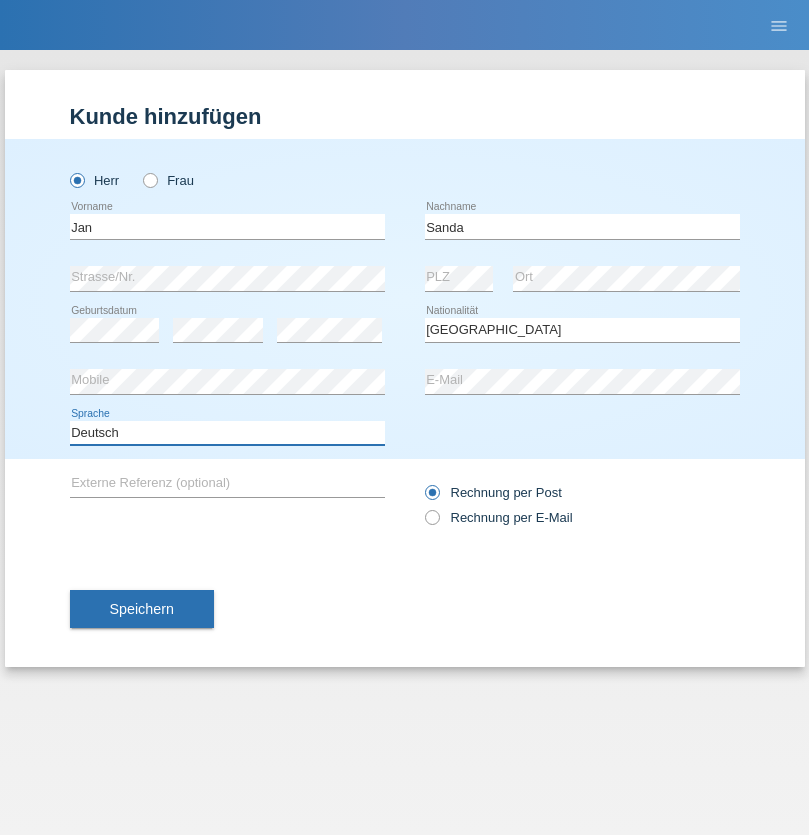 select on "en" 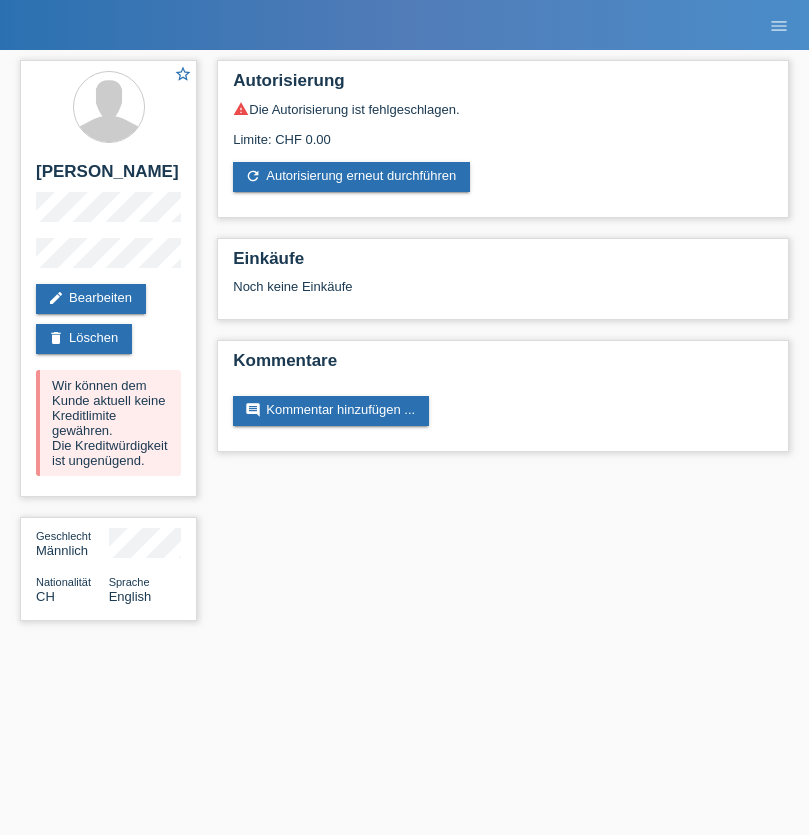 scroll, scrollTop: 0, scrollLeft: 0, axis: both 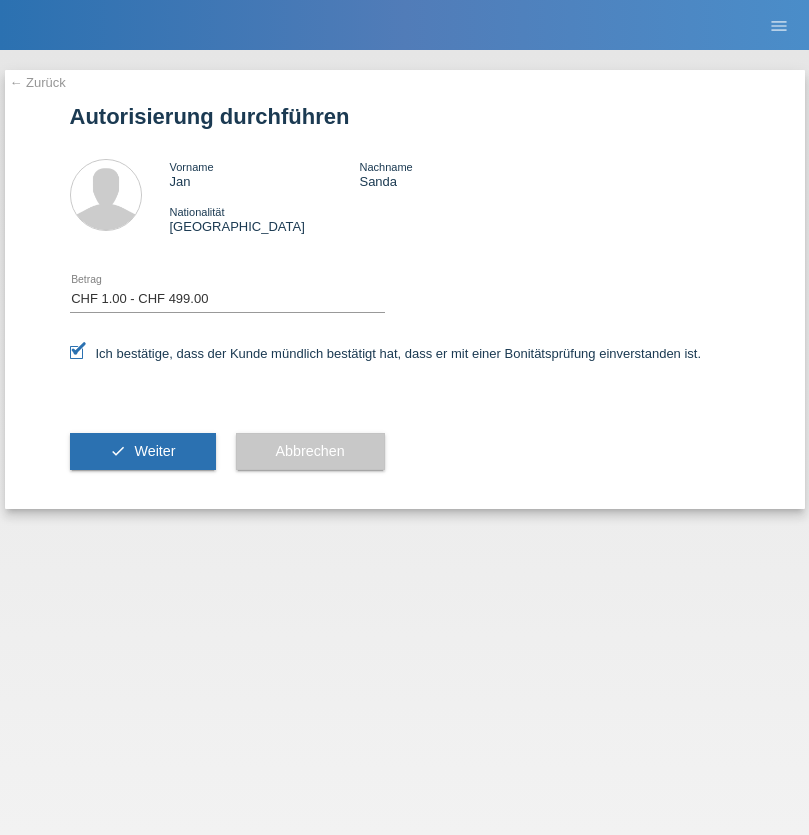 select on "1" 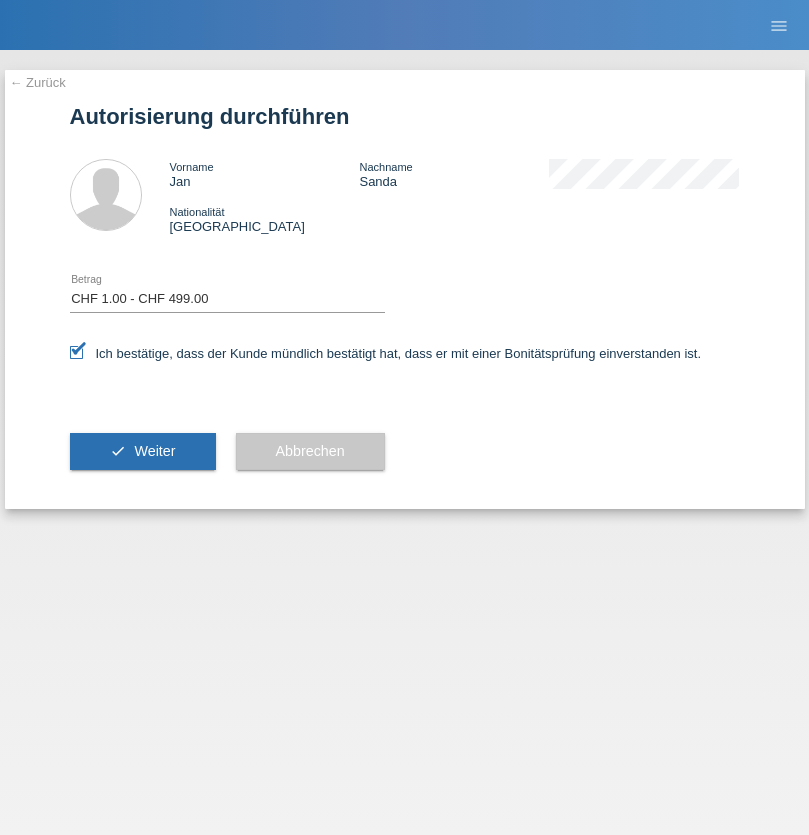 scroll, scrollTop: 0, scrollLeft: 0, axis: both 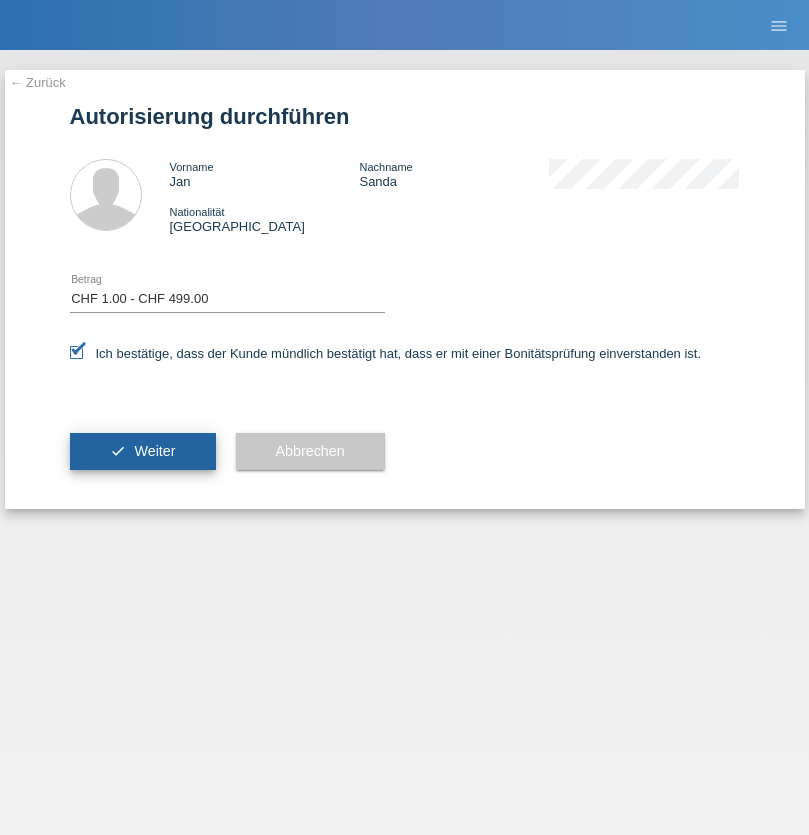 click on "Weiter" at bounding box center [154, 451] 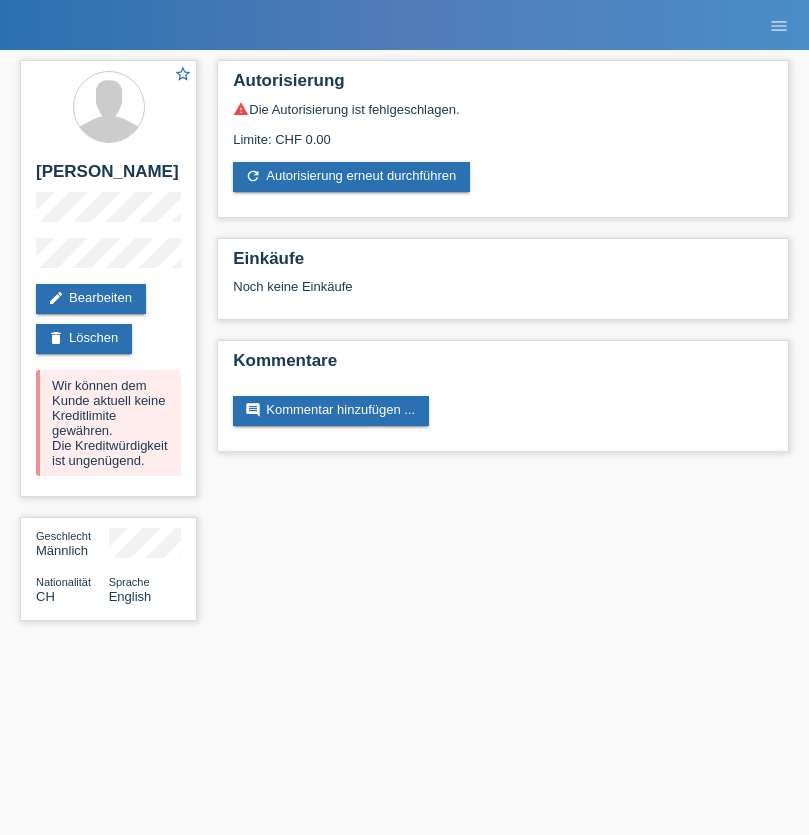 scroll, scrollTop: 0, scrollLeft: 0, axis: both 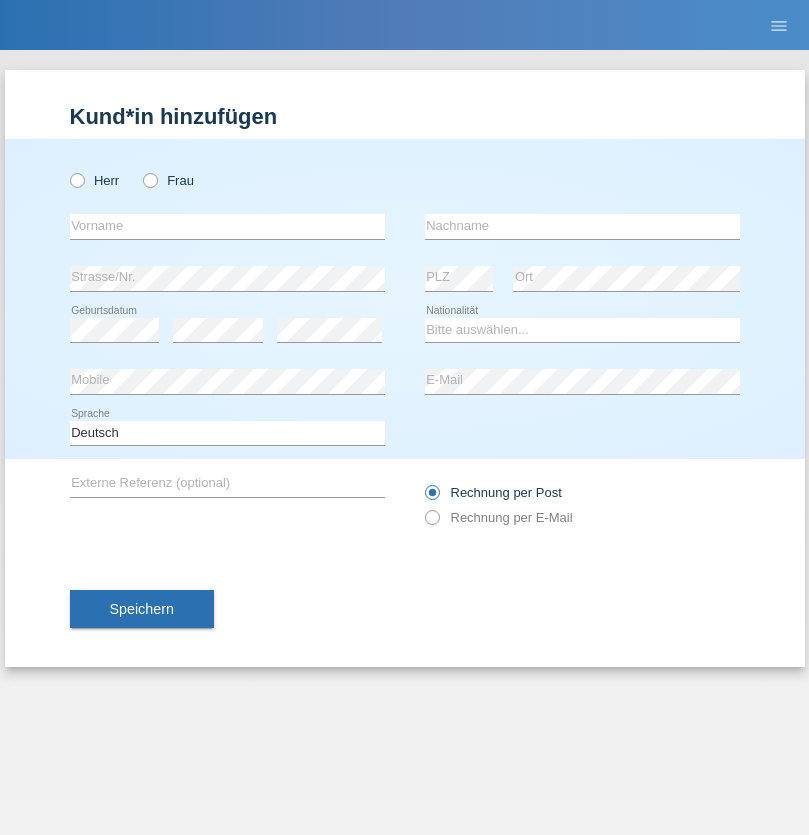 radio on "true" 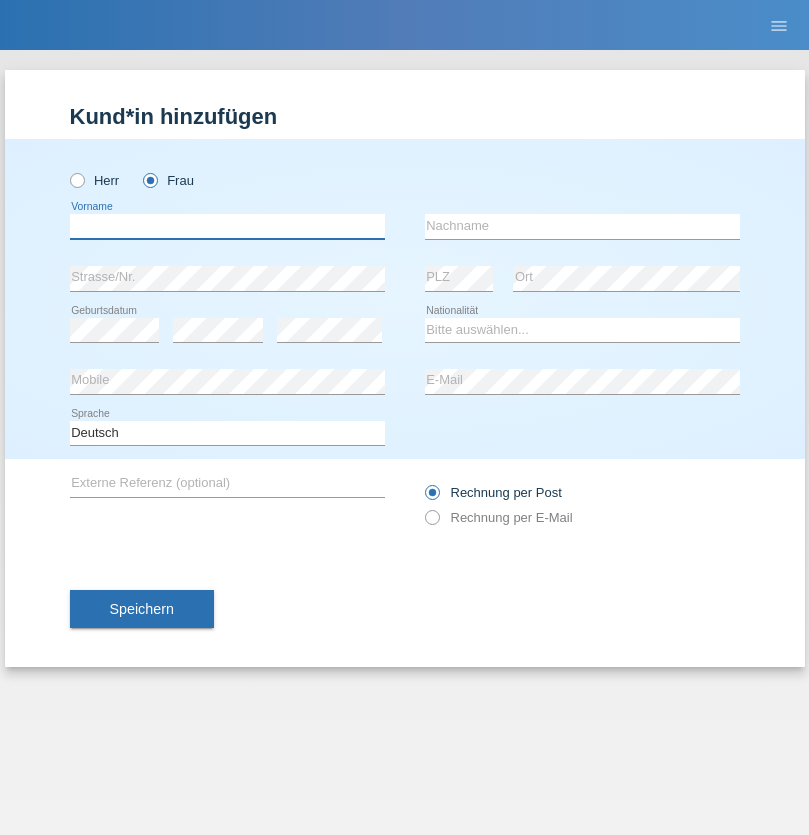 click at bounding box center [227, 226] 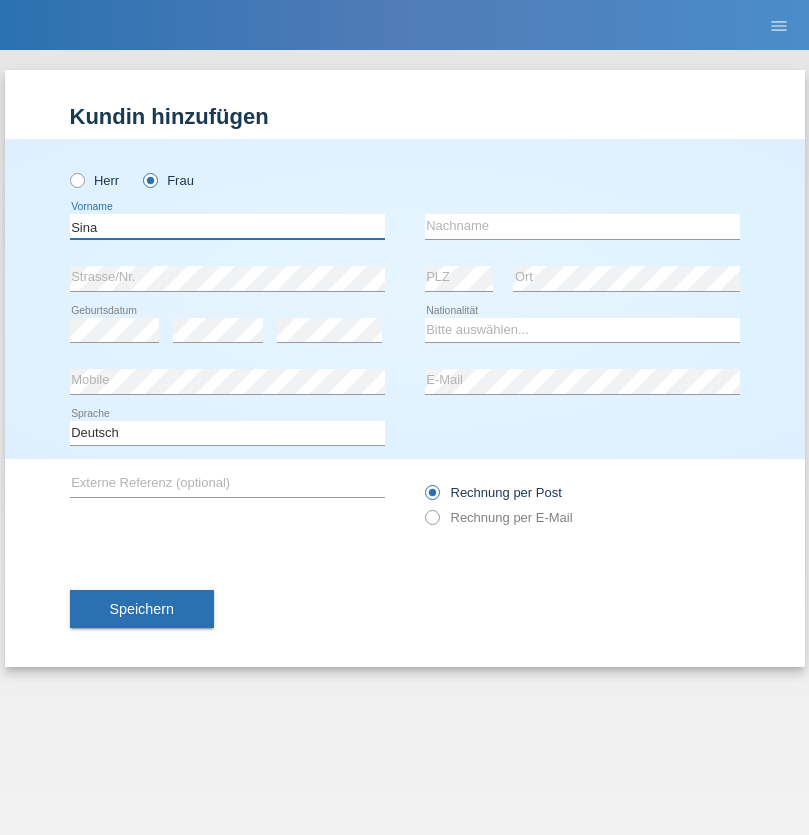 type on "Sina" 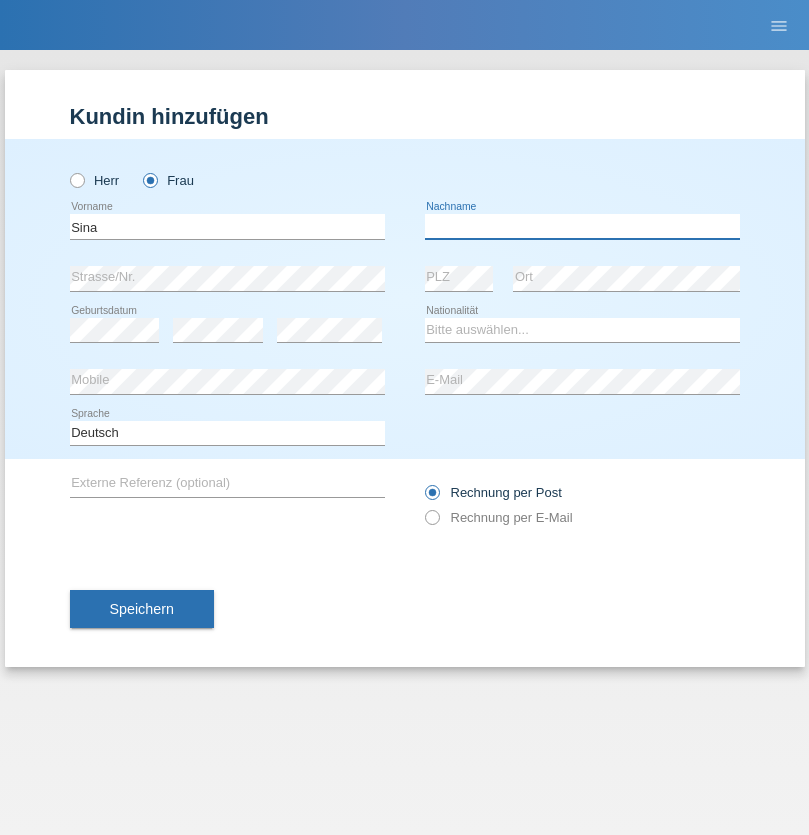 click at bounding box center (582, 226) 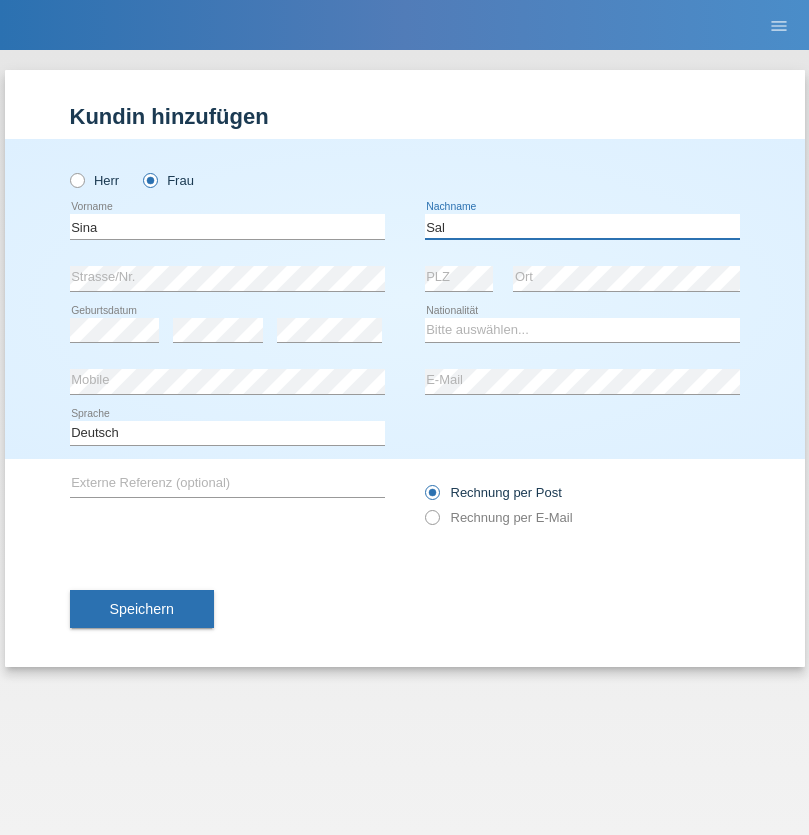 type on "Sal" 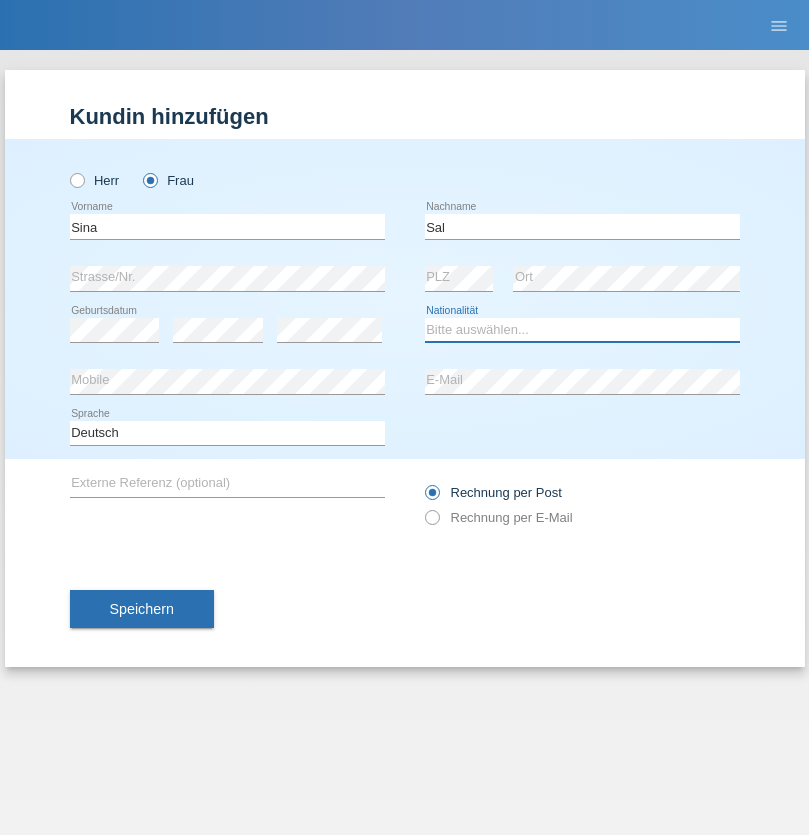 select on "HU" 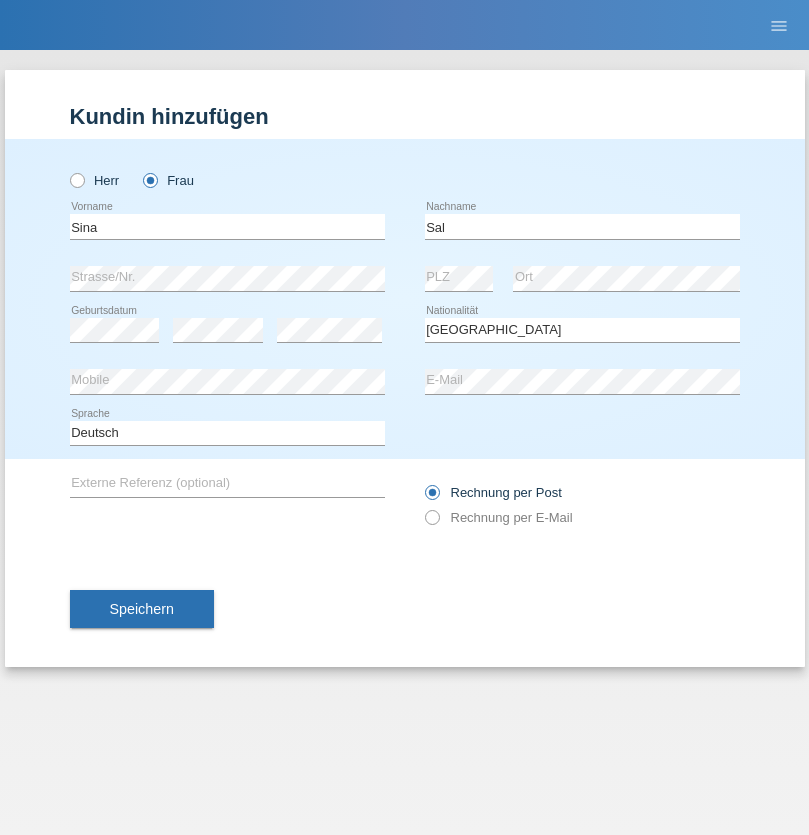 select on "C" 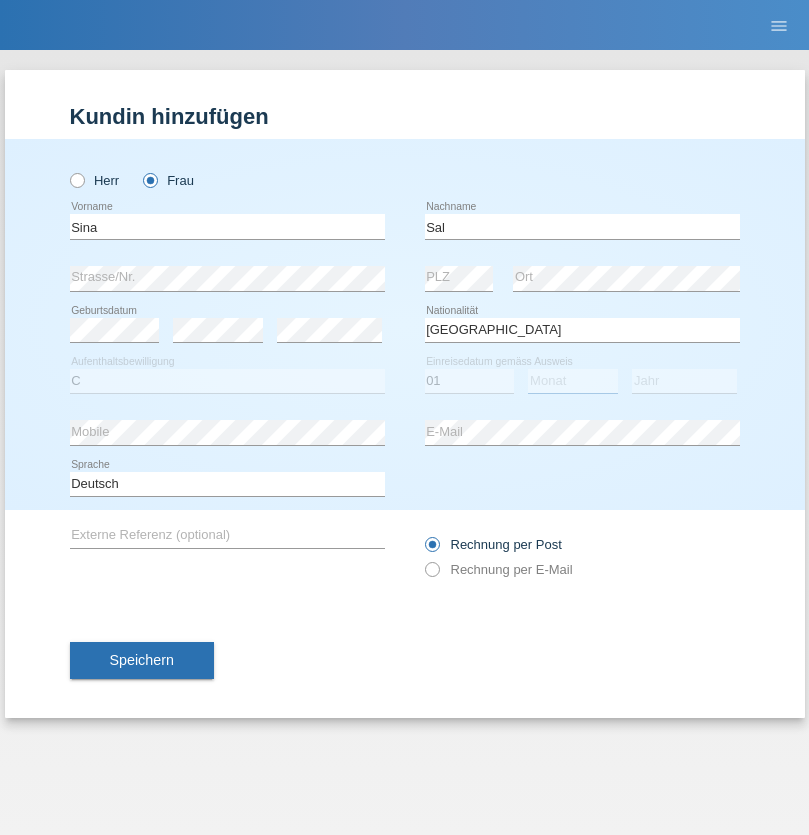 select on "05" 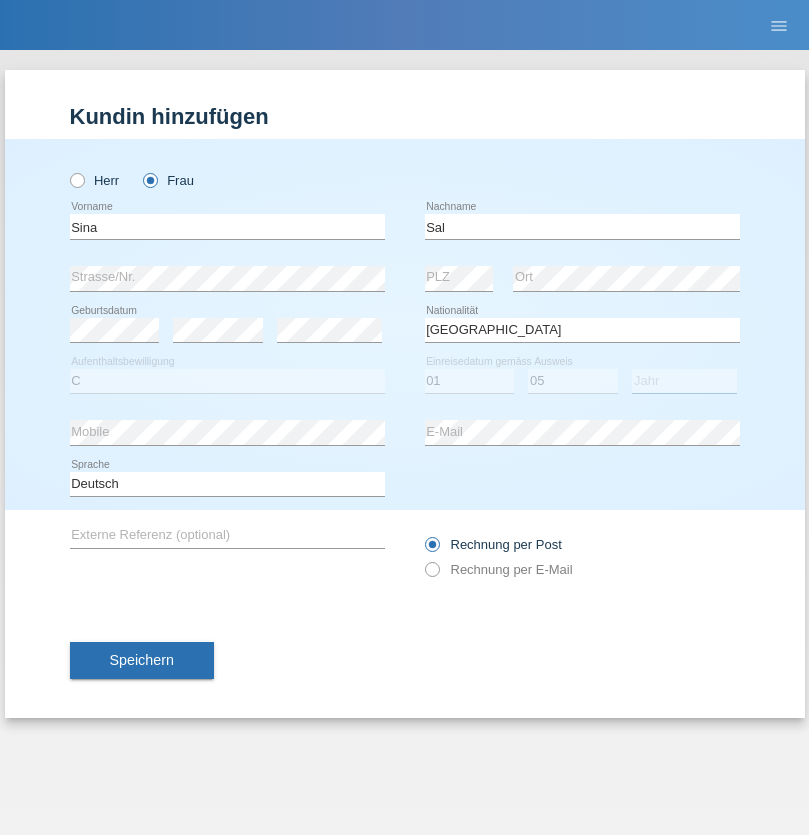 select on "2019" 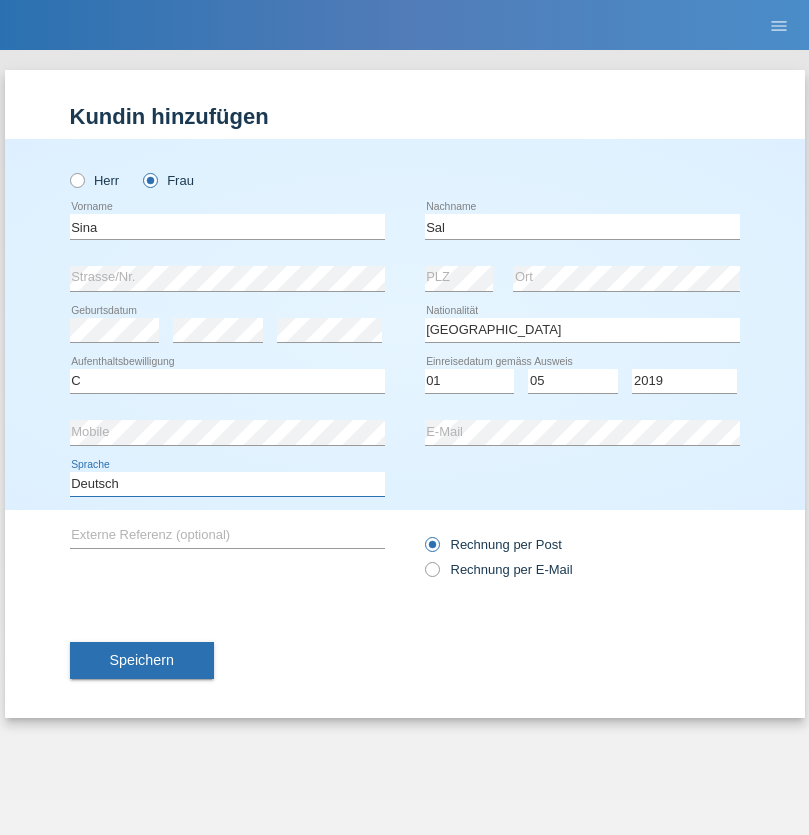 select on "en" 